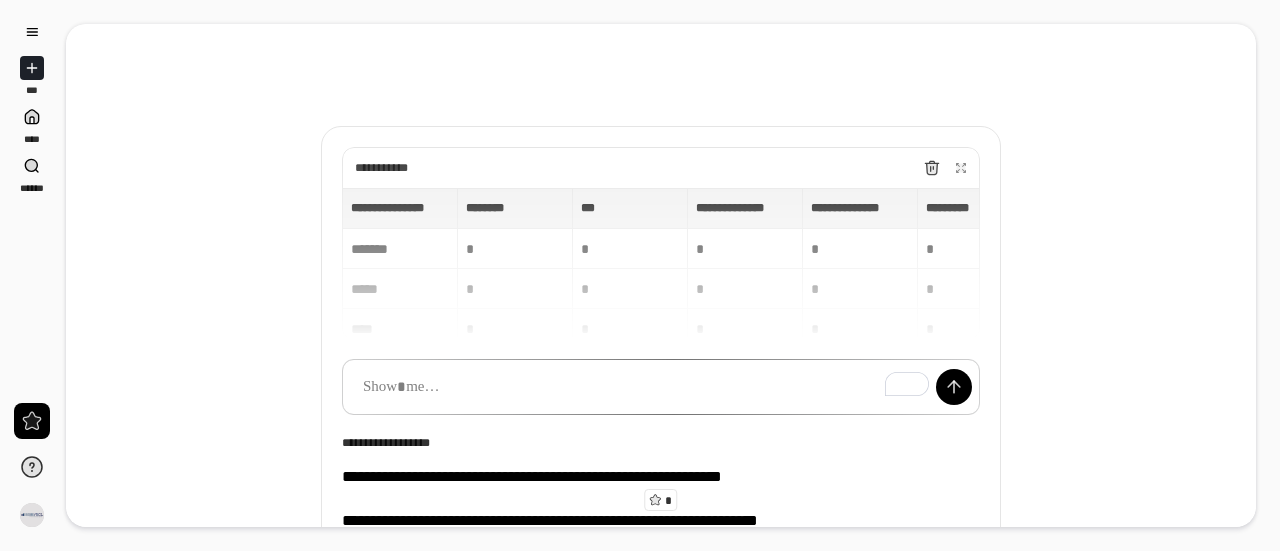 scroll, scrollTop: 0, scrollLeft: 0, axis: both 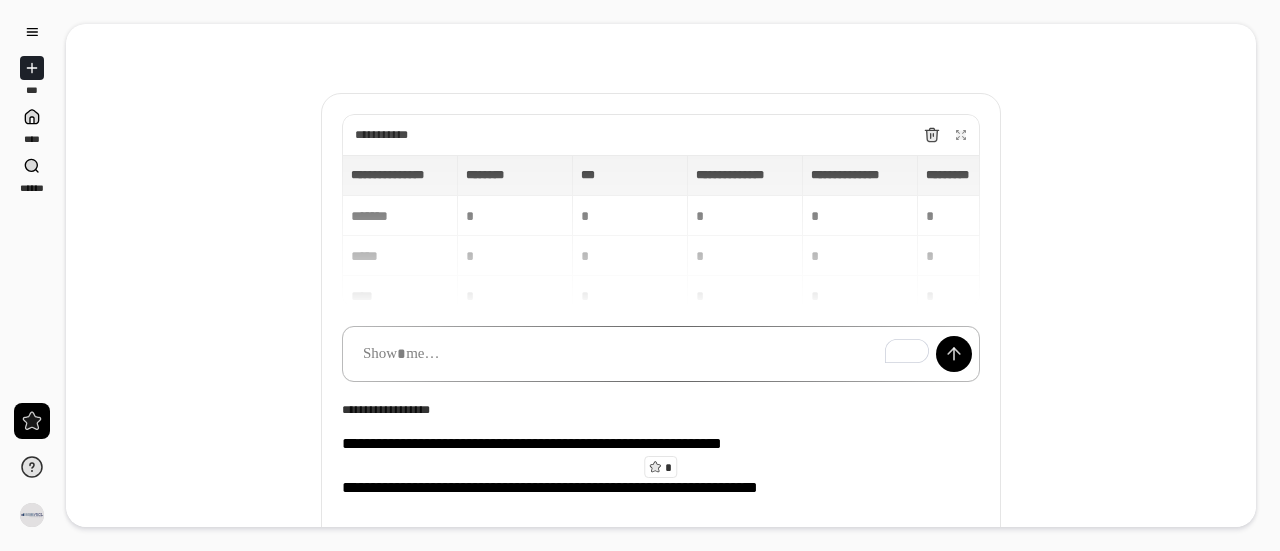 click at bounding box center [661, 354] 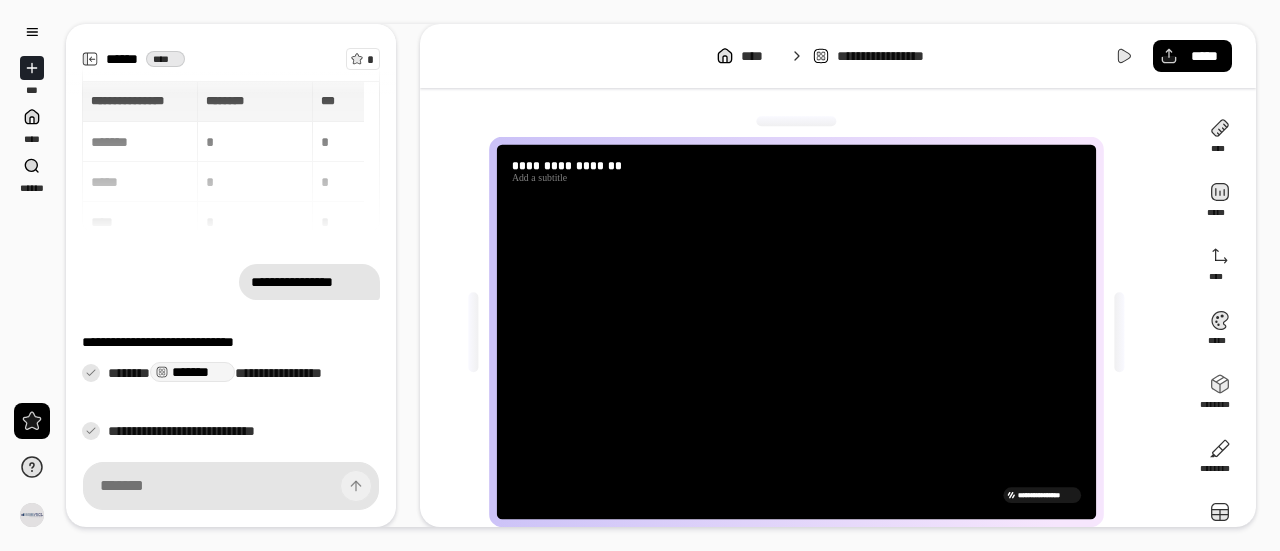 scroll, scrollTop: 42, scrollLeft: 0, axis: vertical 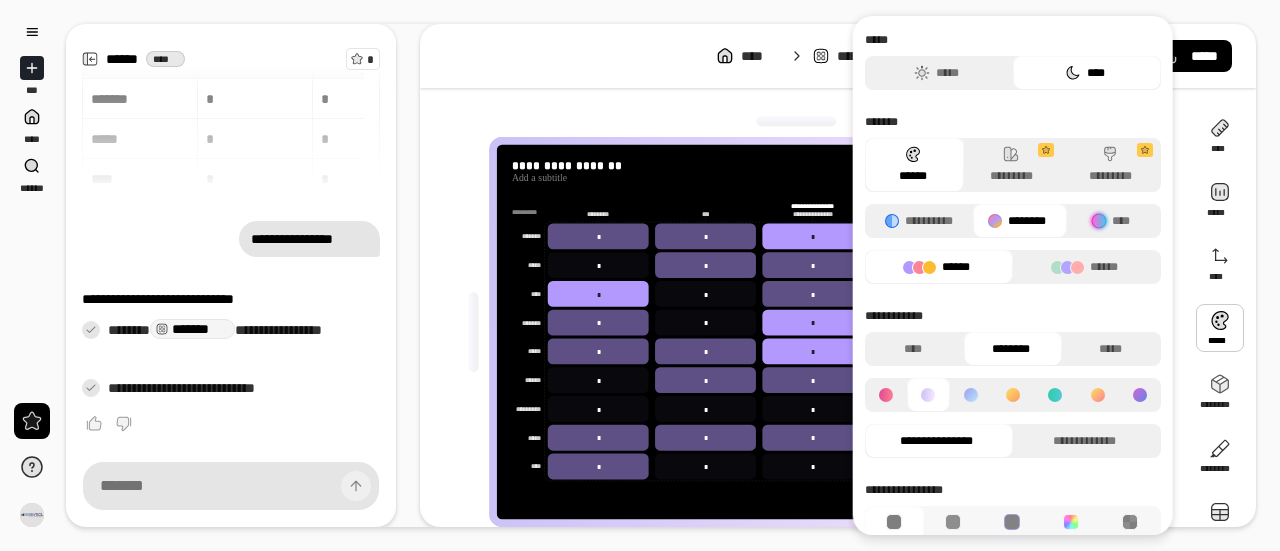 click at bounding box center (1220, 328) 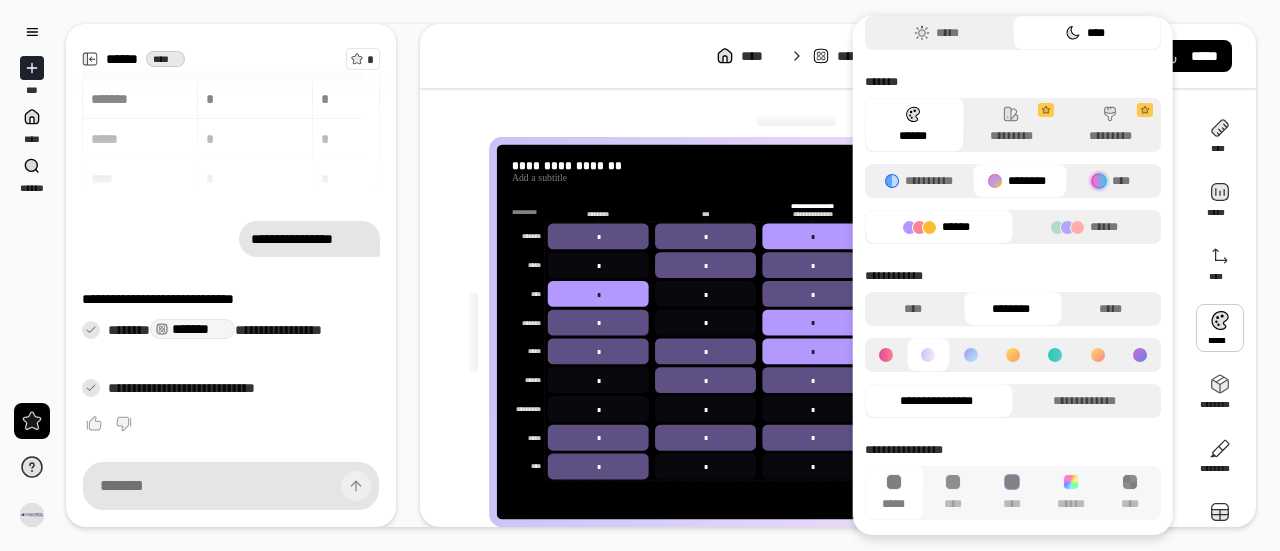 click at bounding box center [886, 355] 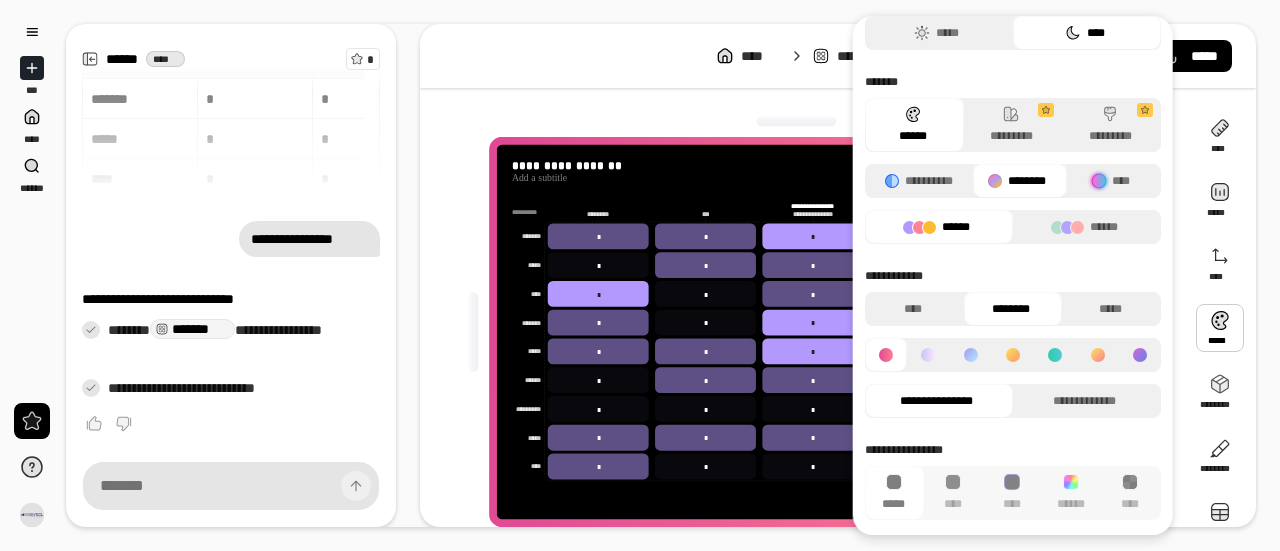 click at bounding box center (886, 355) 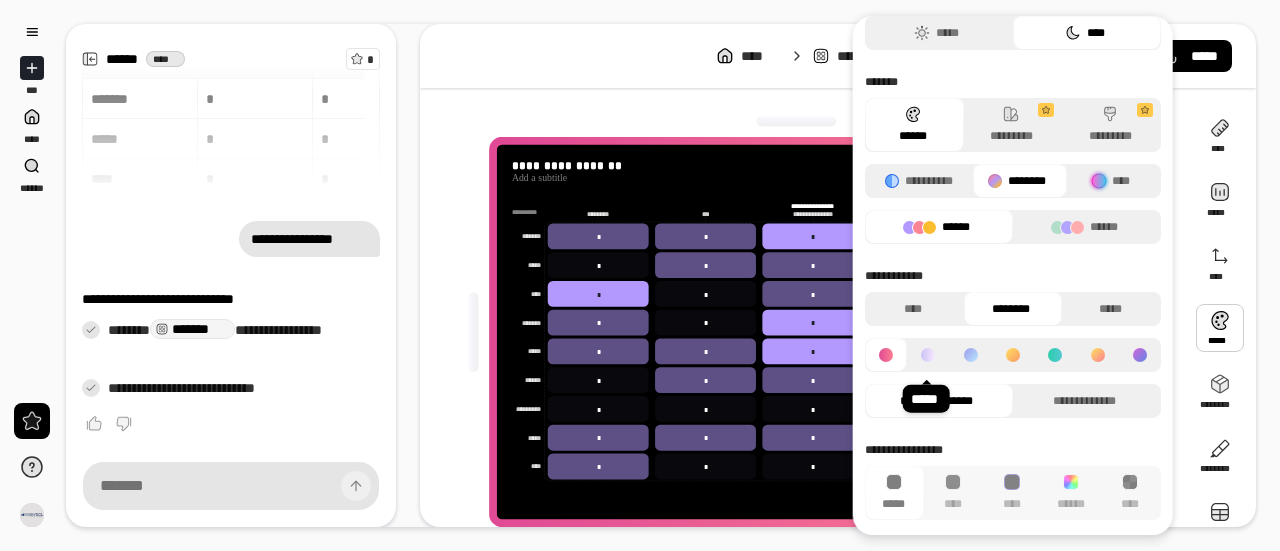 click at bounding box center (928, 355) 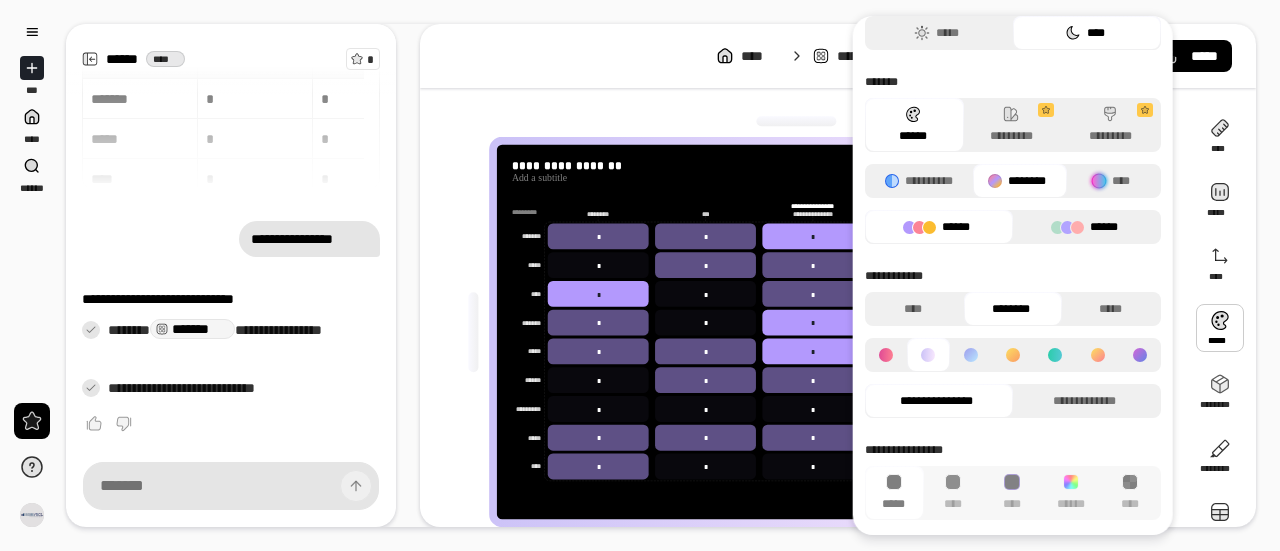 click 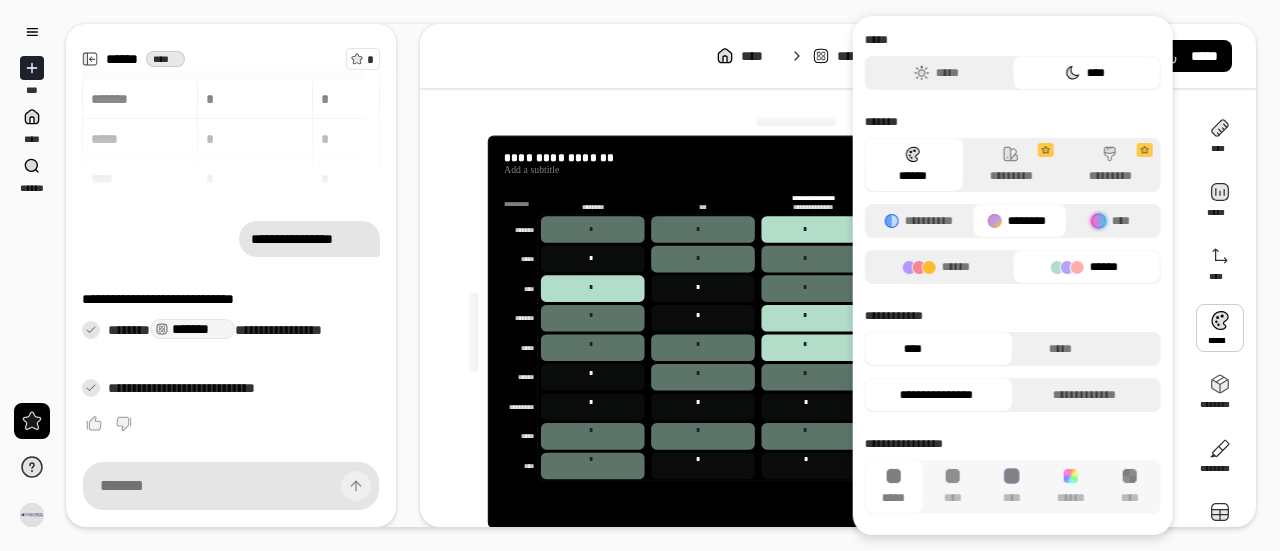 scroll, scrollTop: 0, scrollLeft: 0, axis: both 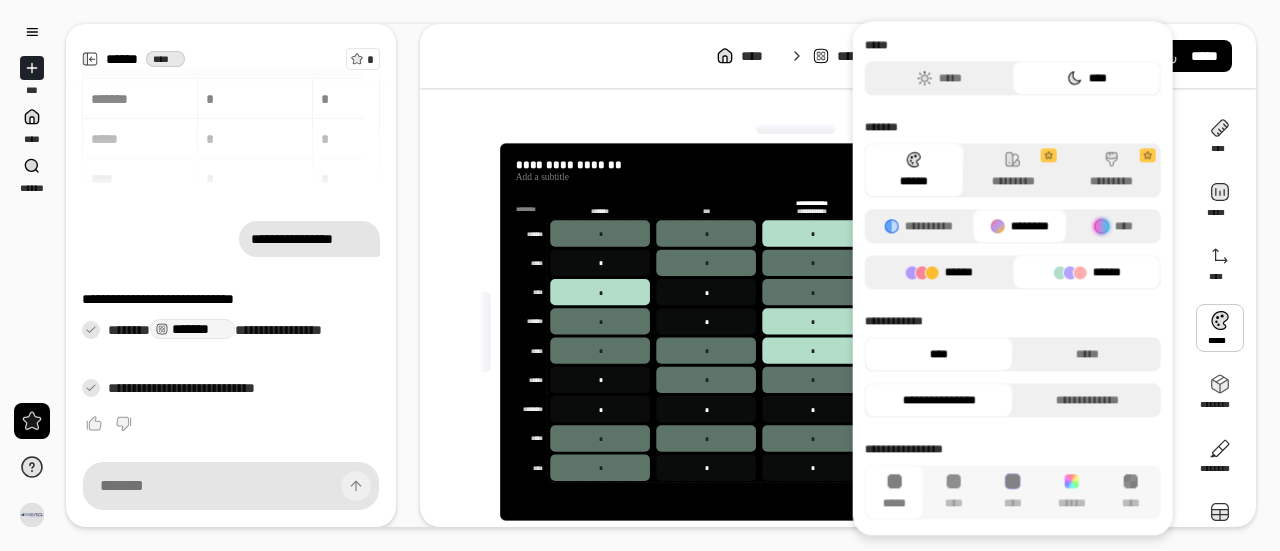 click on "******" at bounding box center (939, 272) 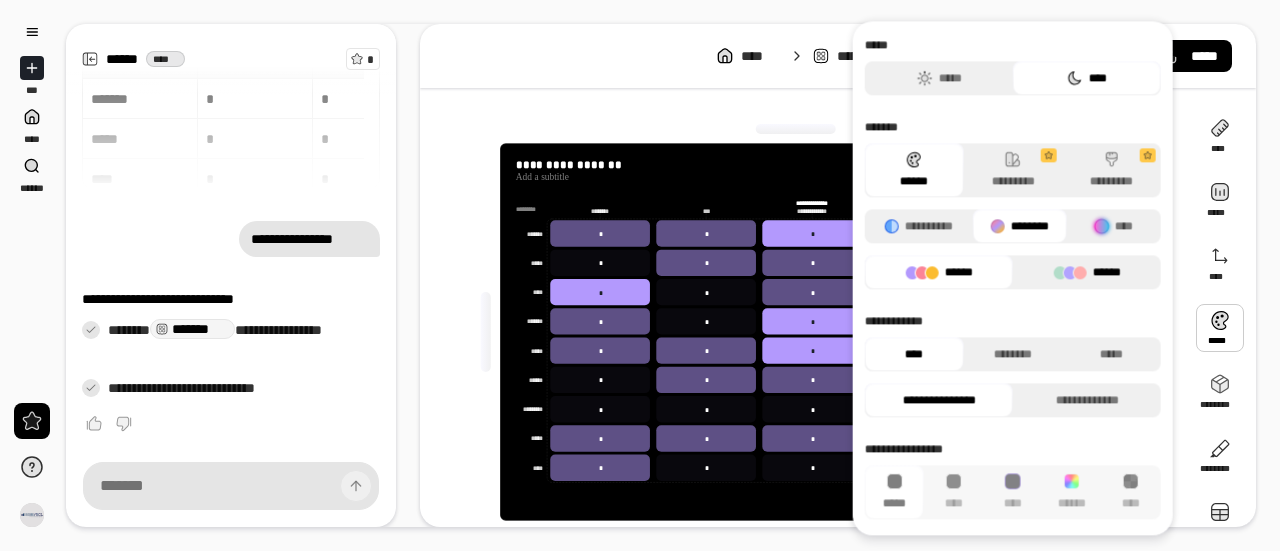 click 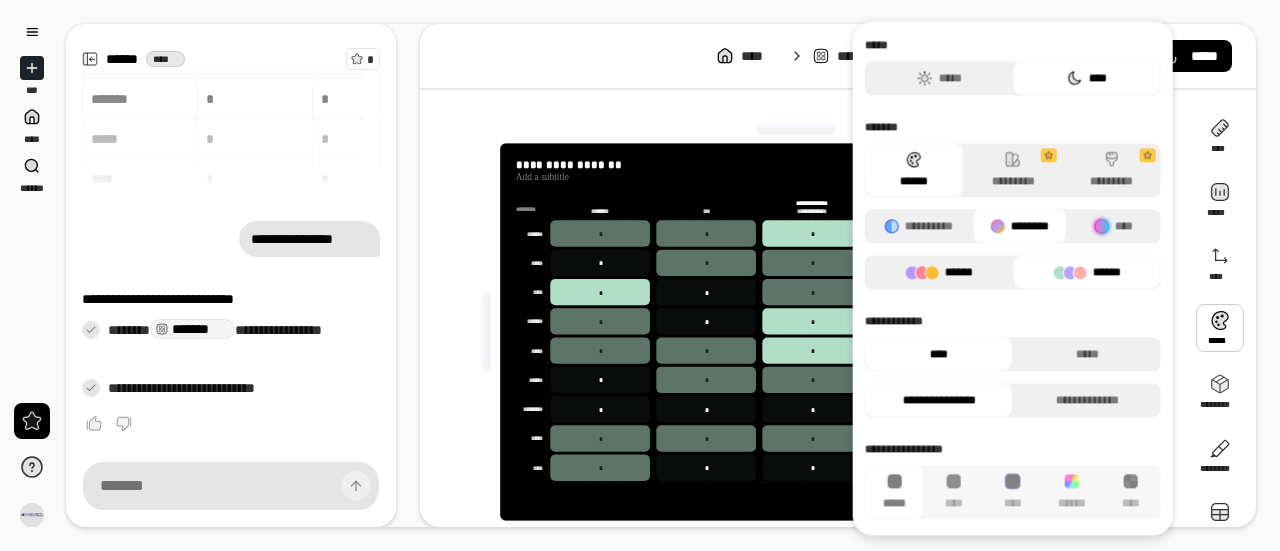 click on "******" at bounding box center [939, 272] 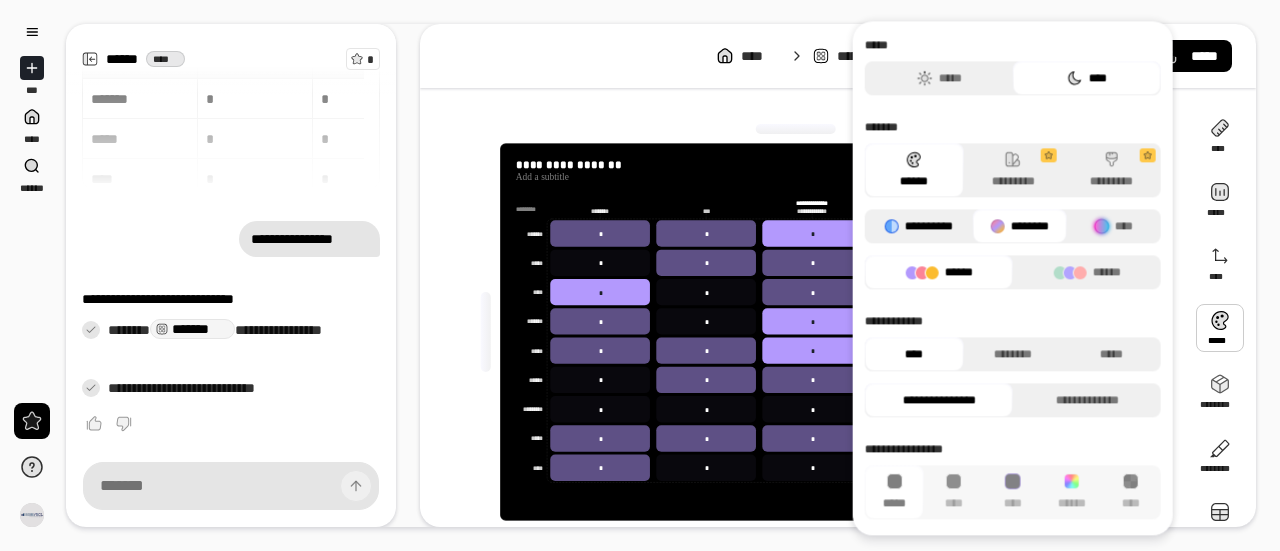 click on "**********" at bounding box center (919, 226) 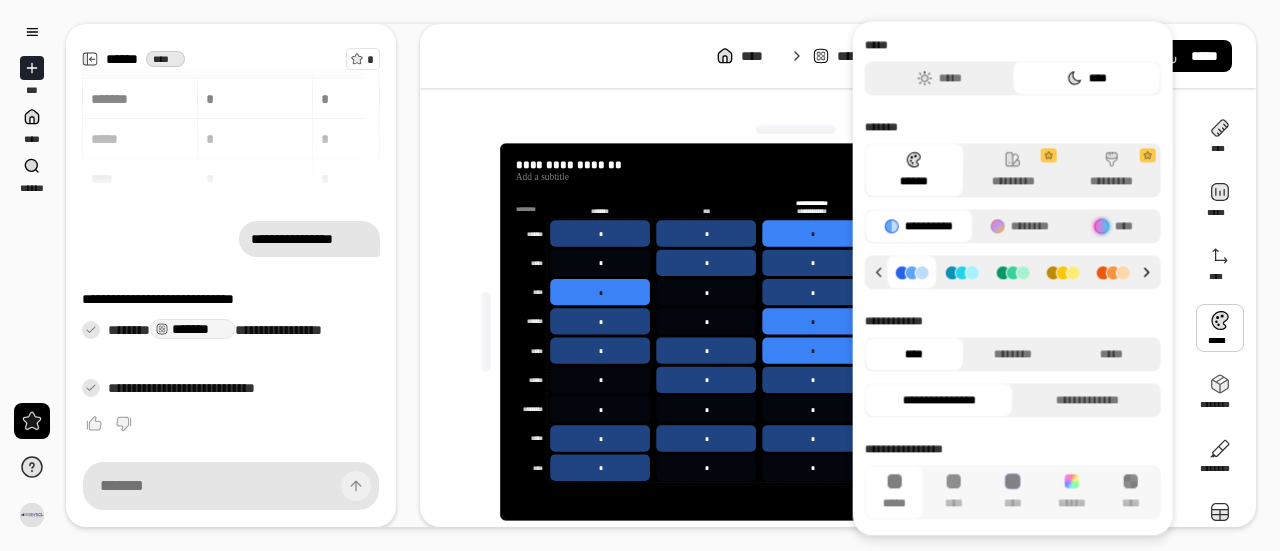 click 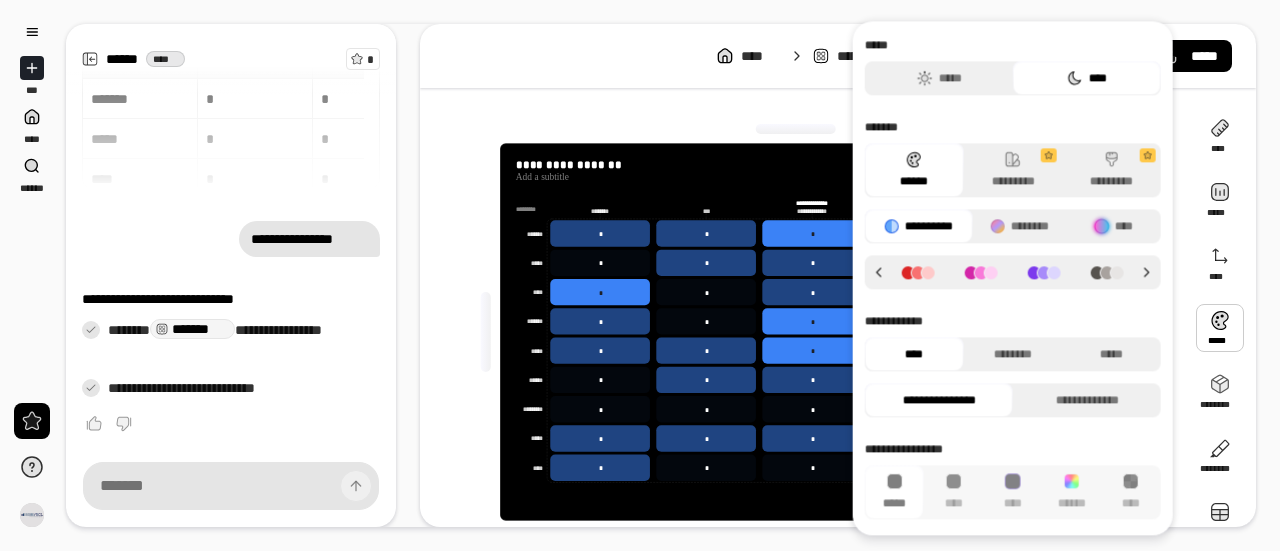 click at bounding box center [918, 272] 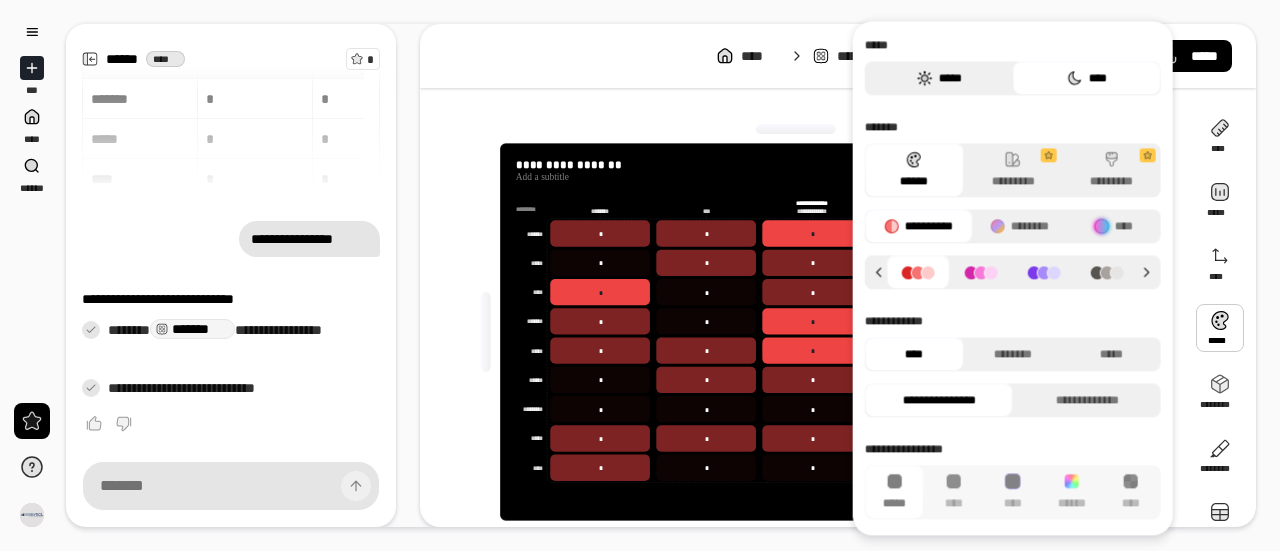 click on "*****" at bounding box center (939, 78) 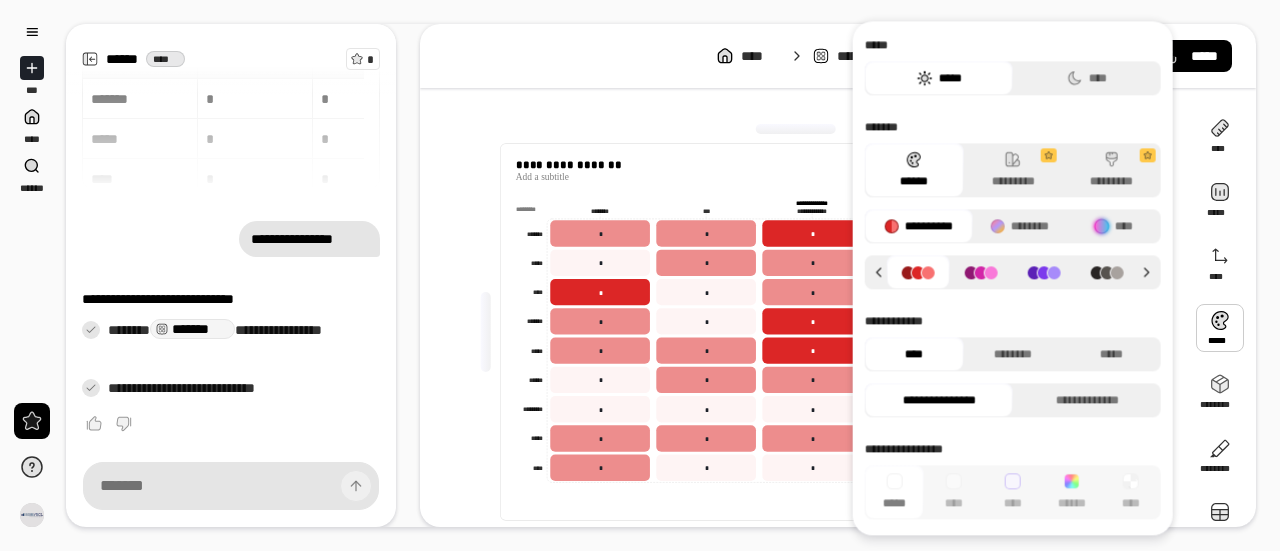 click at bounding box center (796, 129) 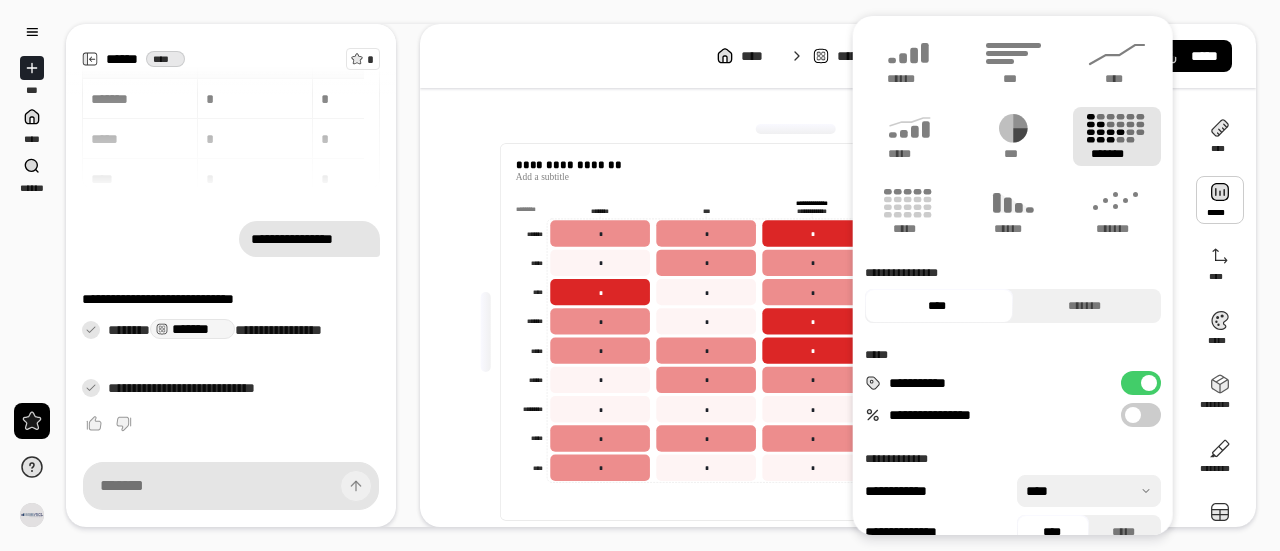 click at bounding box center [1220, 200] 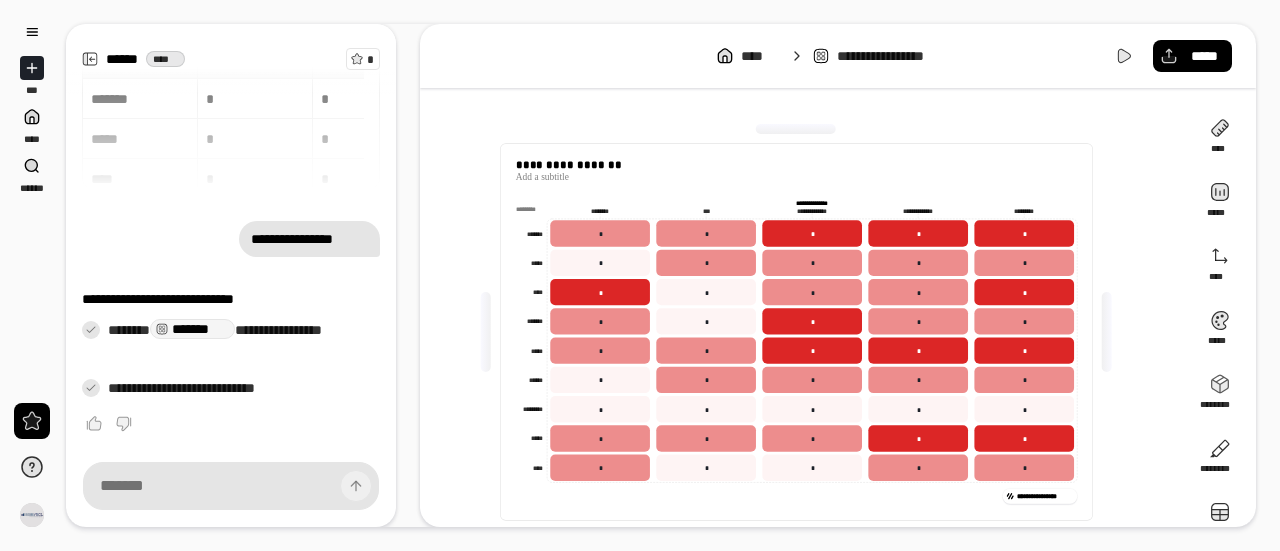 click on "**********" at bounding box center (804, 332) 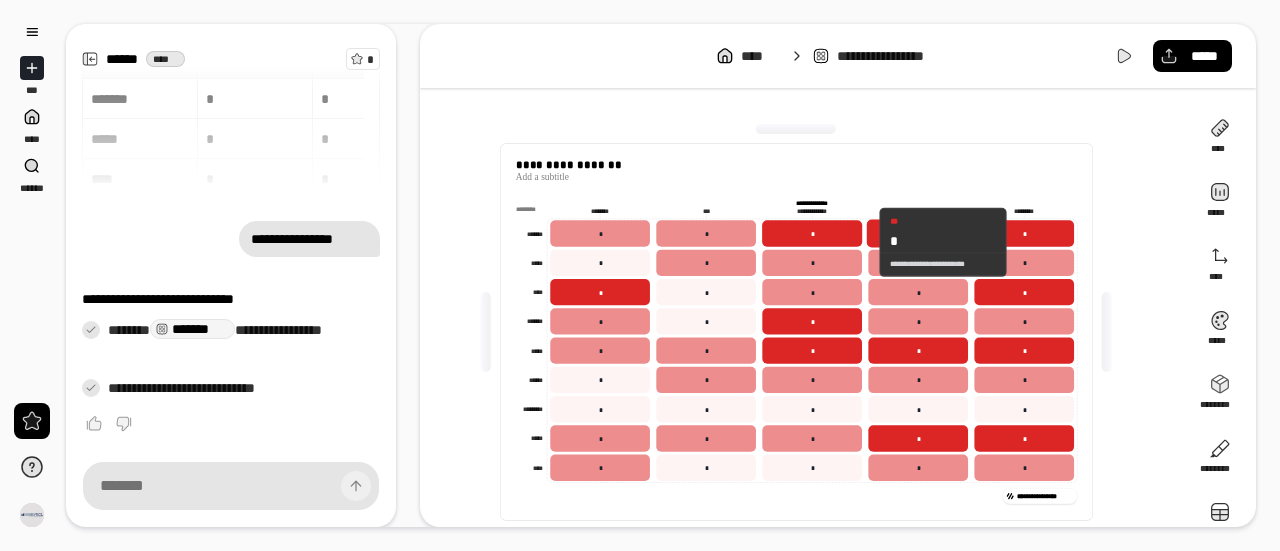 scroll, scrollTop: 32, scrollLeft: 0, axis: vertical 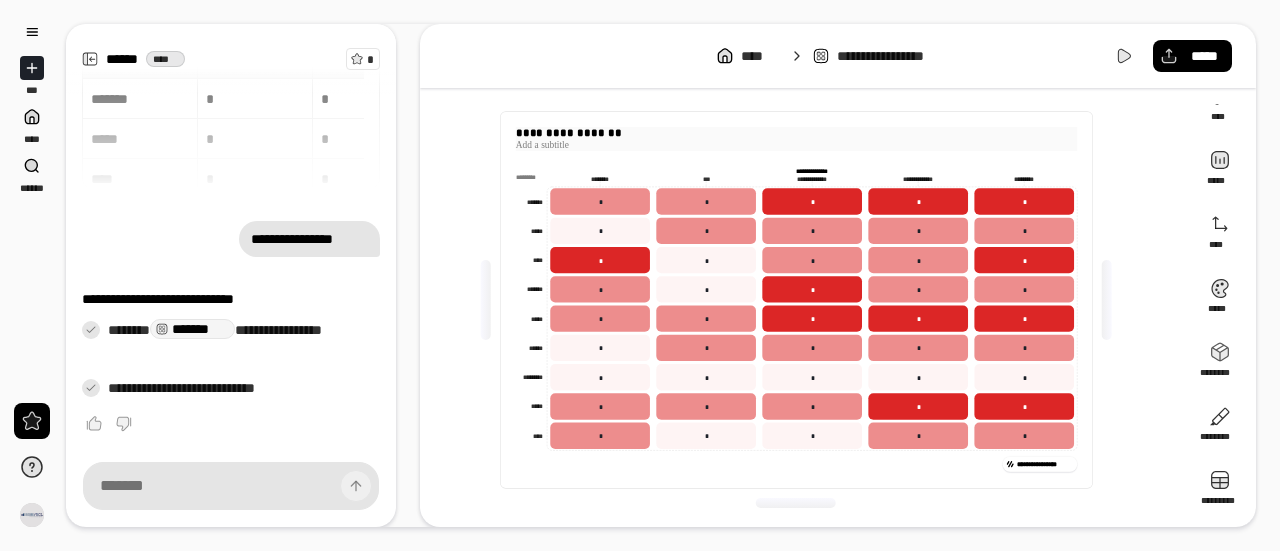 click on "**********" at bounding box center (795, 133) 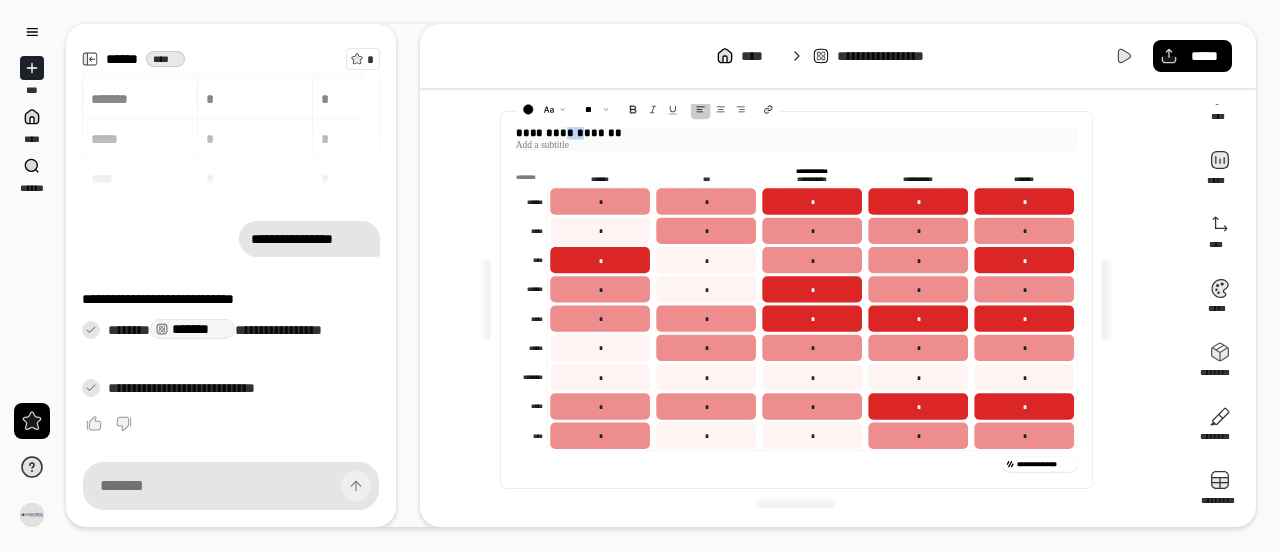 click on "**********" at bounding box center [795, 133] 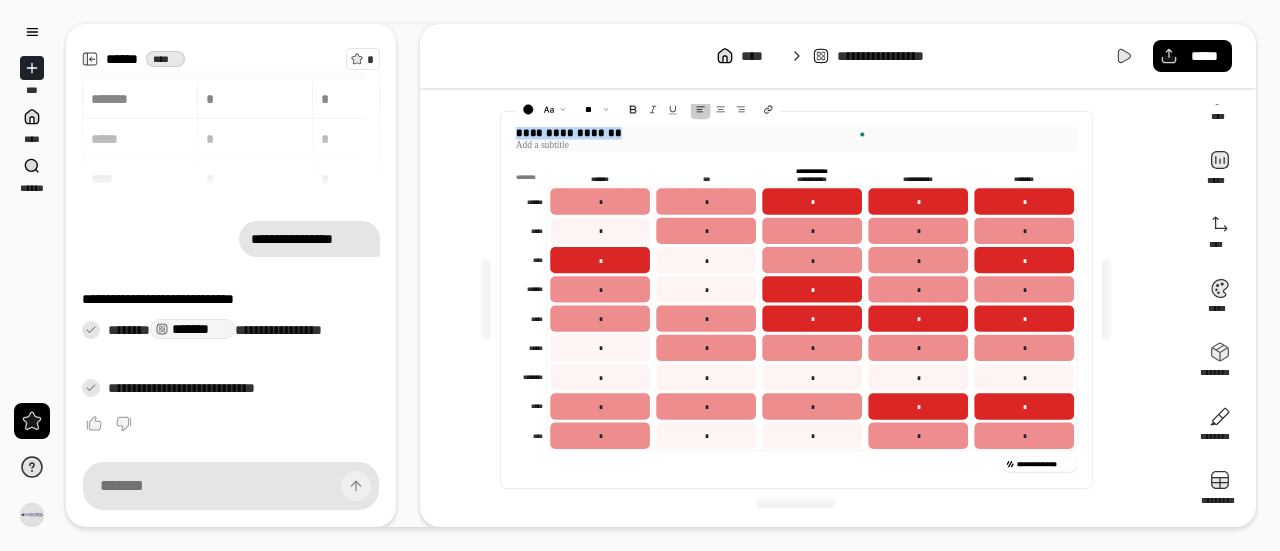 click on "**********" at bounding box center [795, 133] 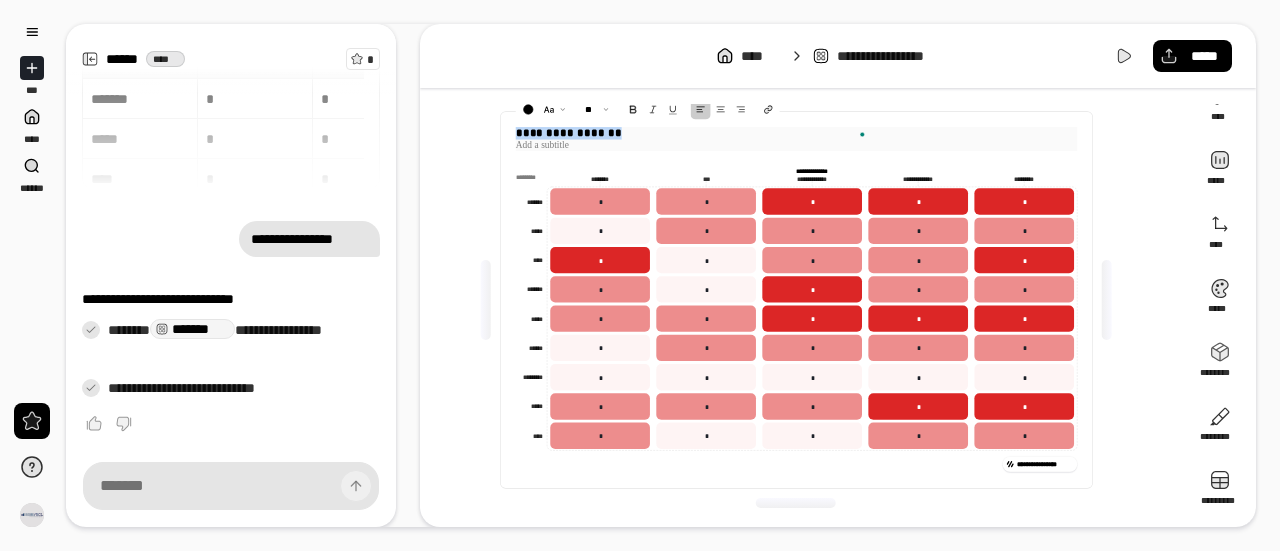 type 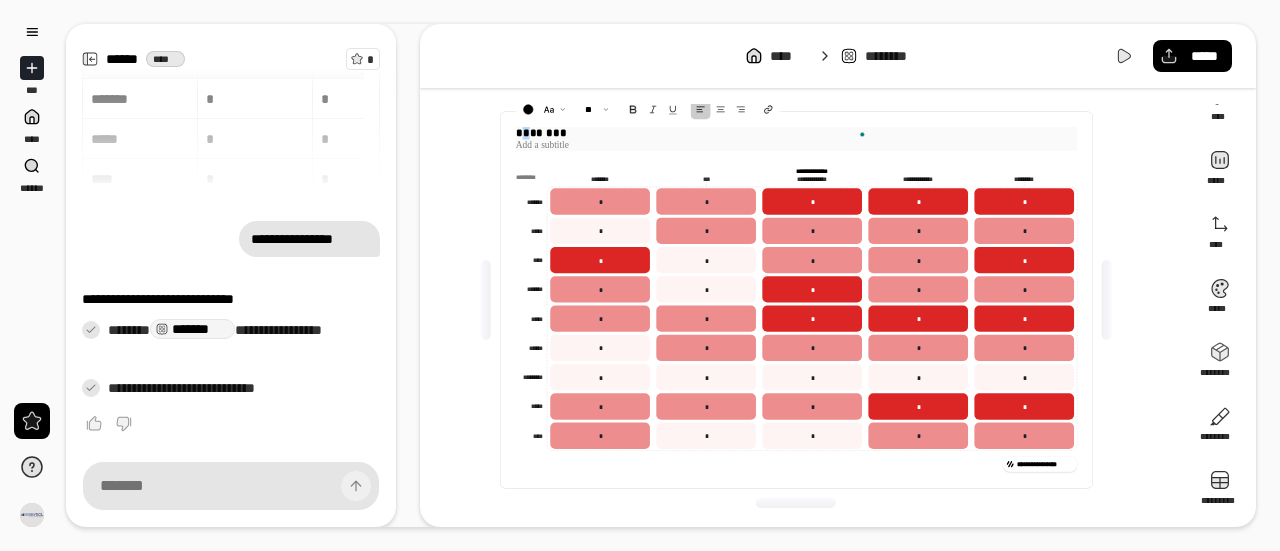 click on "********" at bounding box center [795, 133] 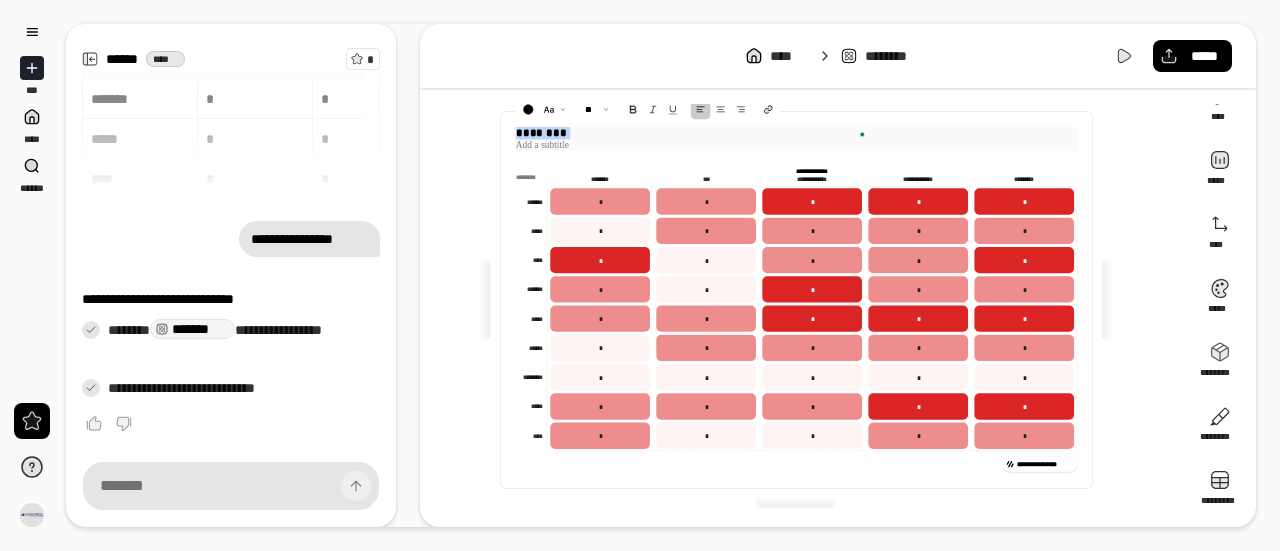 click on "********" at bounding box center (795, 133) 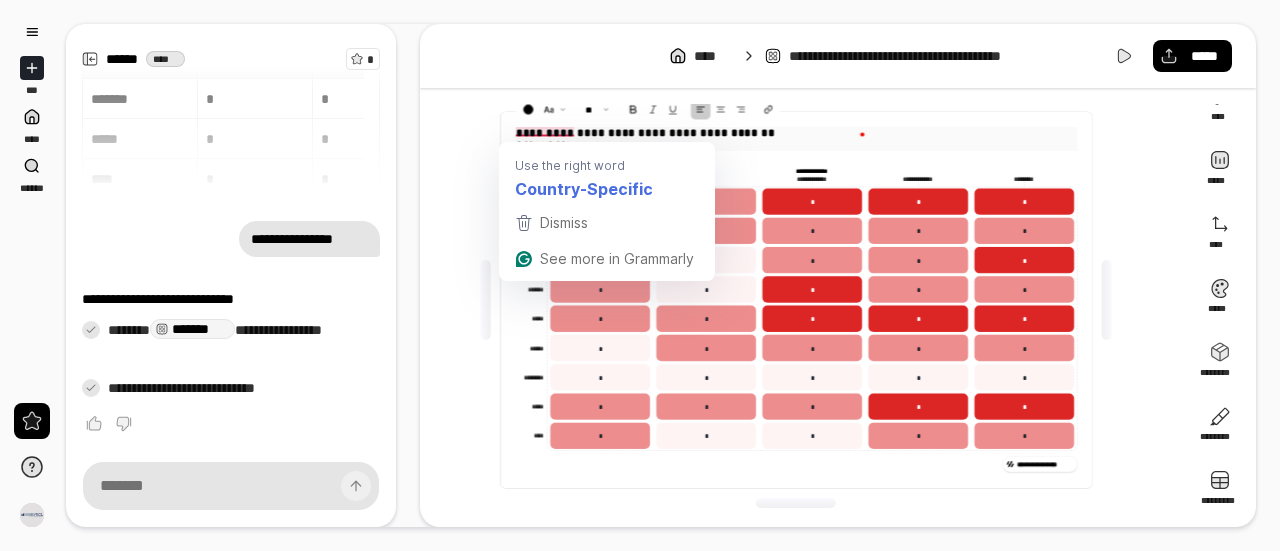click on "Use the right word Country-Specific" at bounding box center [607, 173] 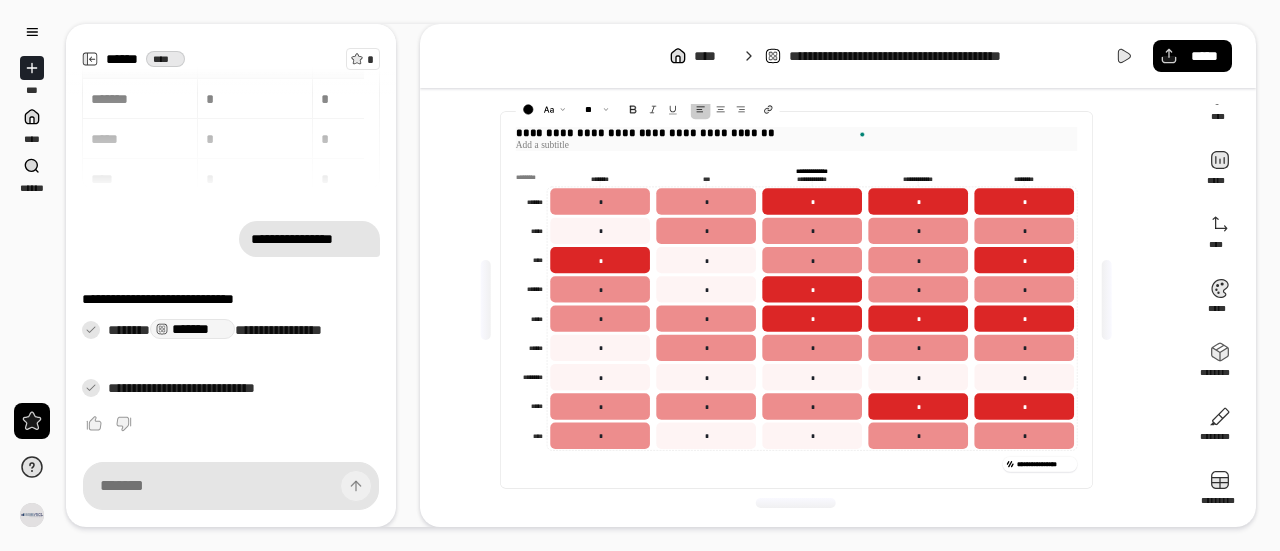 click at bounding box center (795, 144) 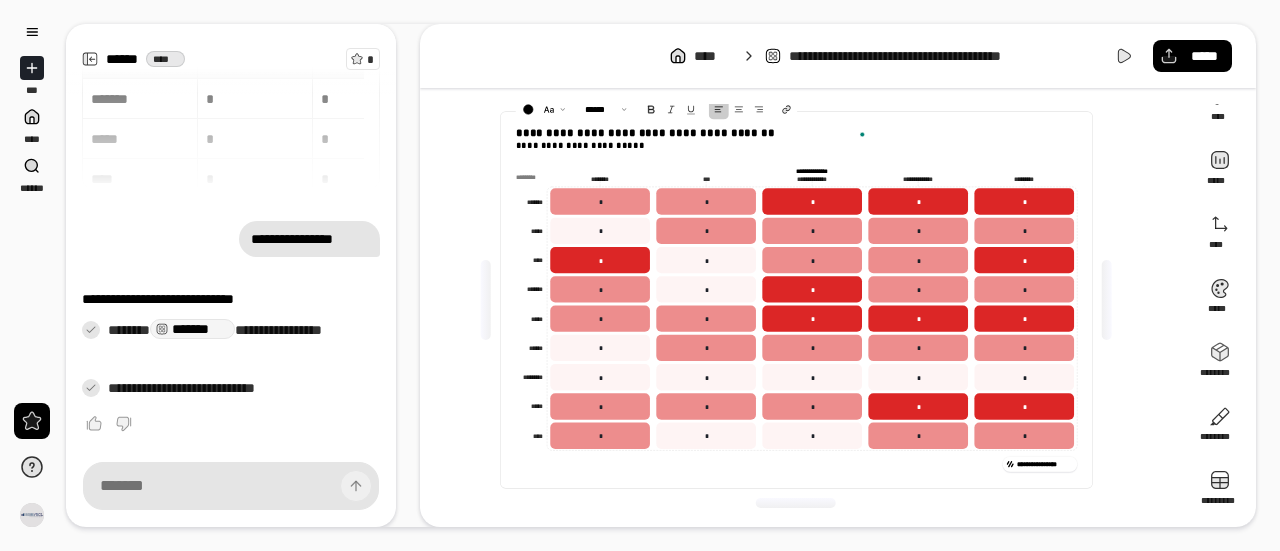 click on "**********" at bounding box center (796, 300) 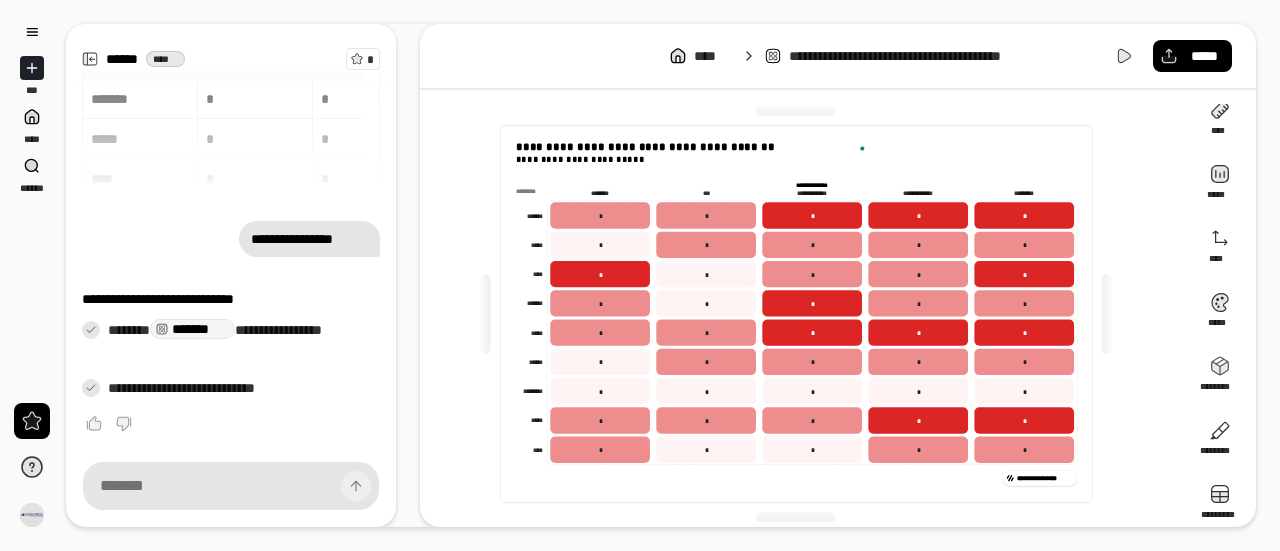scroll, scrollTop: 20, scrollLeft: 0, axis: vertical 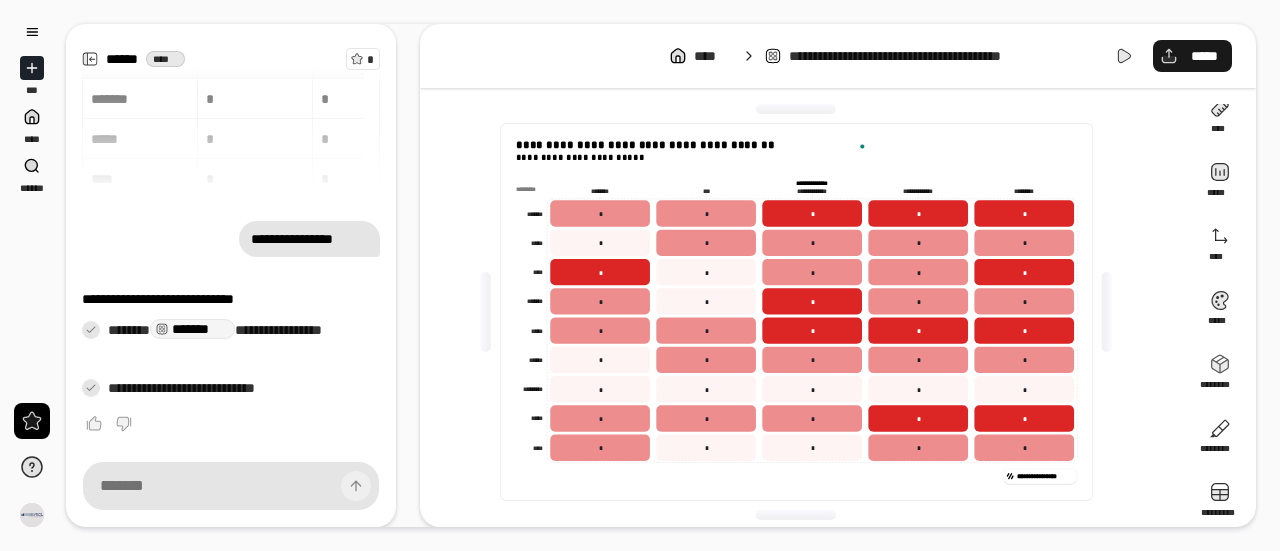 click on "*****" at bounding box center (1192, 56) 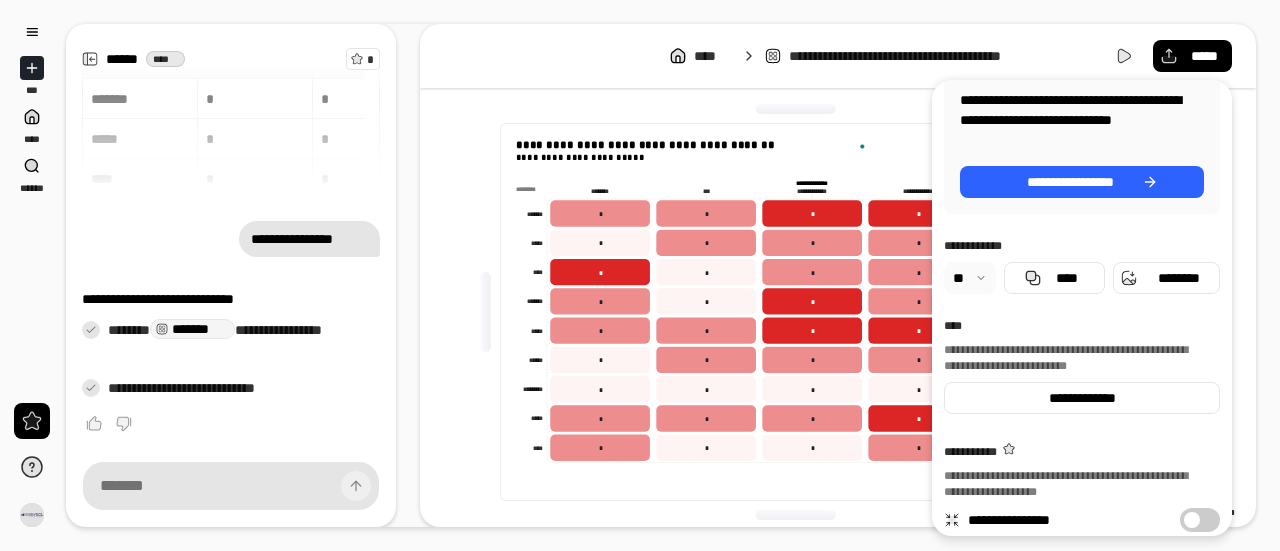 scroll, scrollTop: 232, scrollLeft: 0, axis: vertical 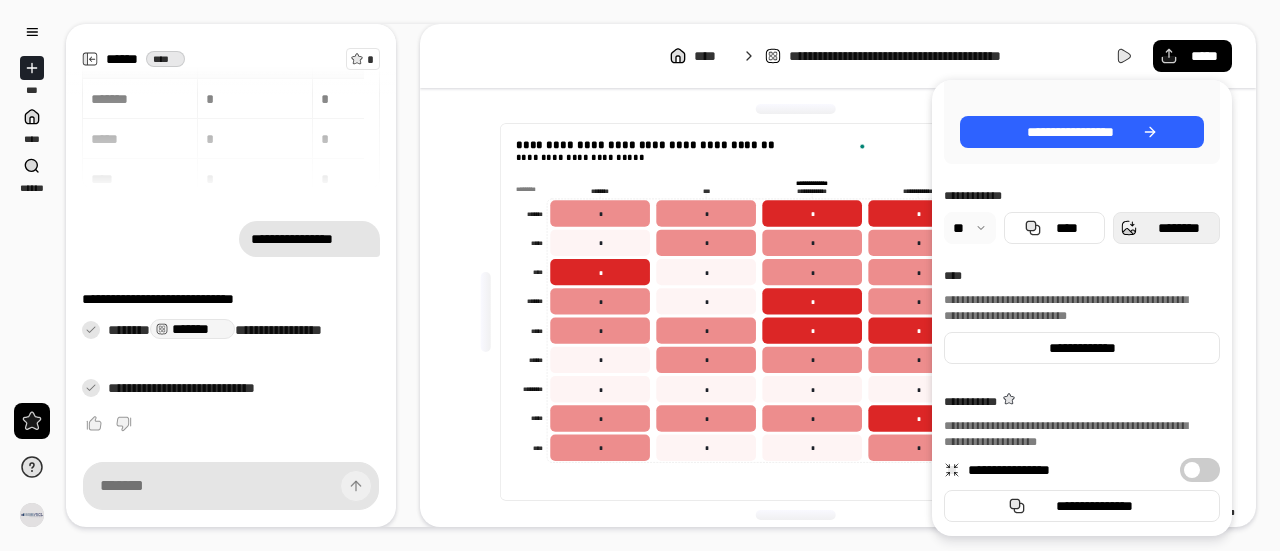click on "********" at bounding box center (1178, 228) 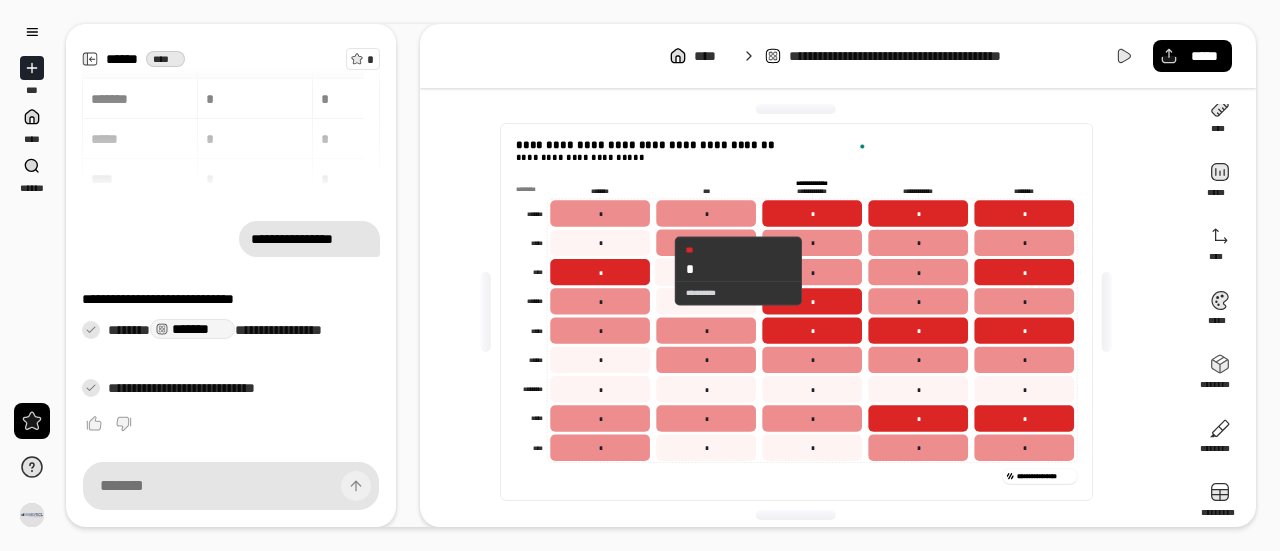 click 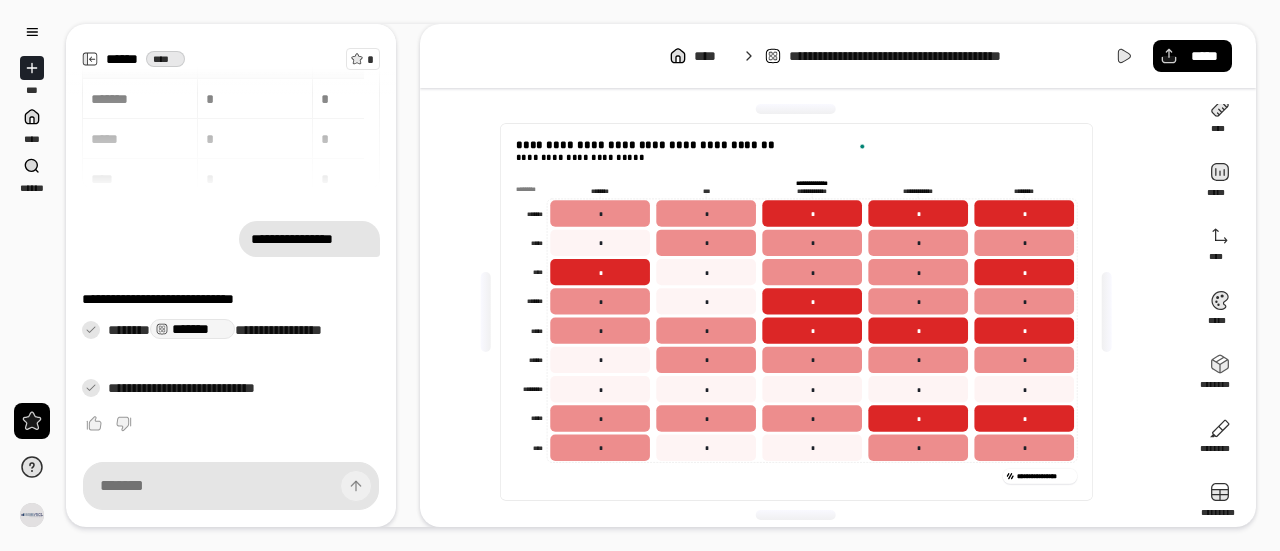 click on "**********" 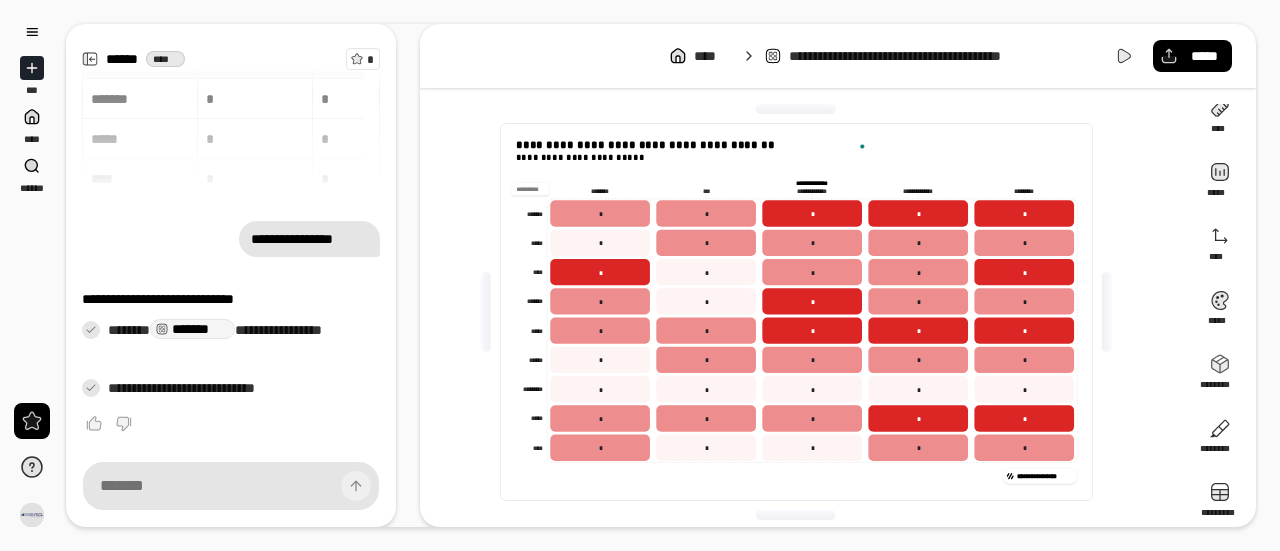 click at bounding box center [530, 189] 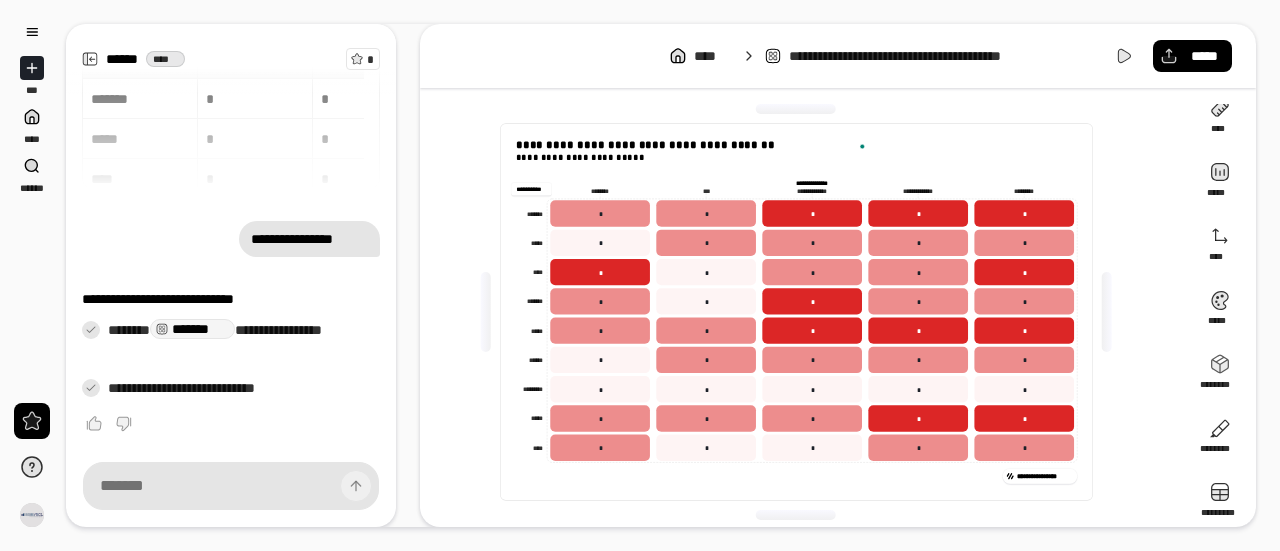 type on "*********" 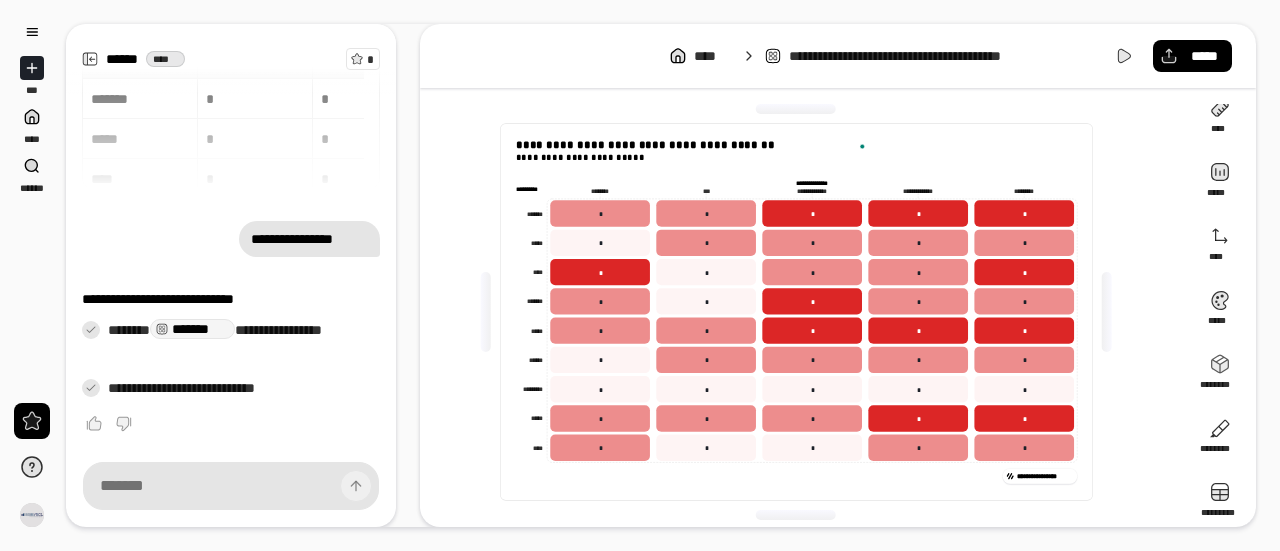 click on "**********" 